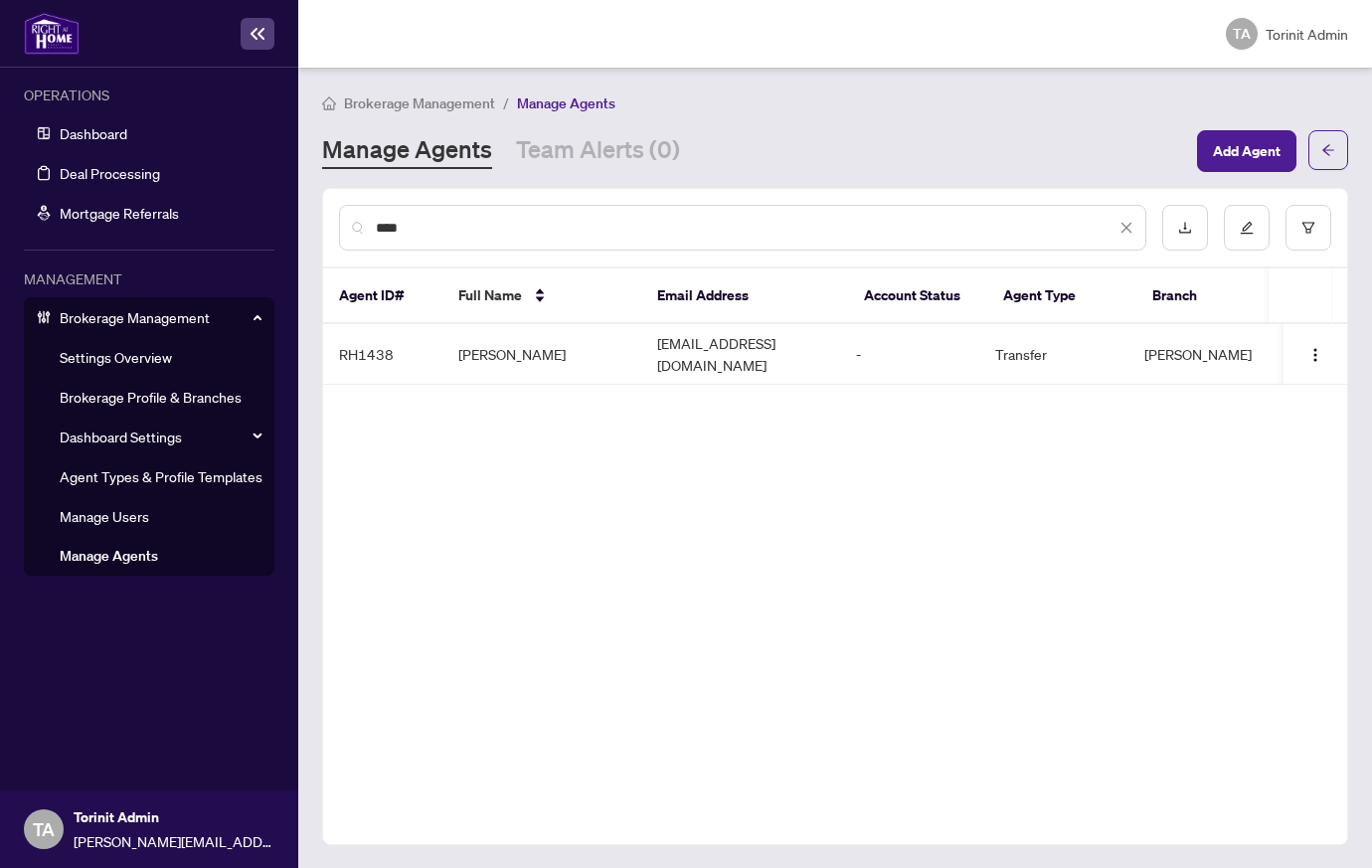 scroll, scrollTop: 0, scrollLeft: 0, axis: both 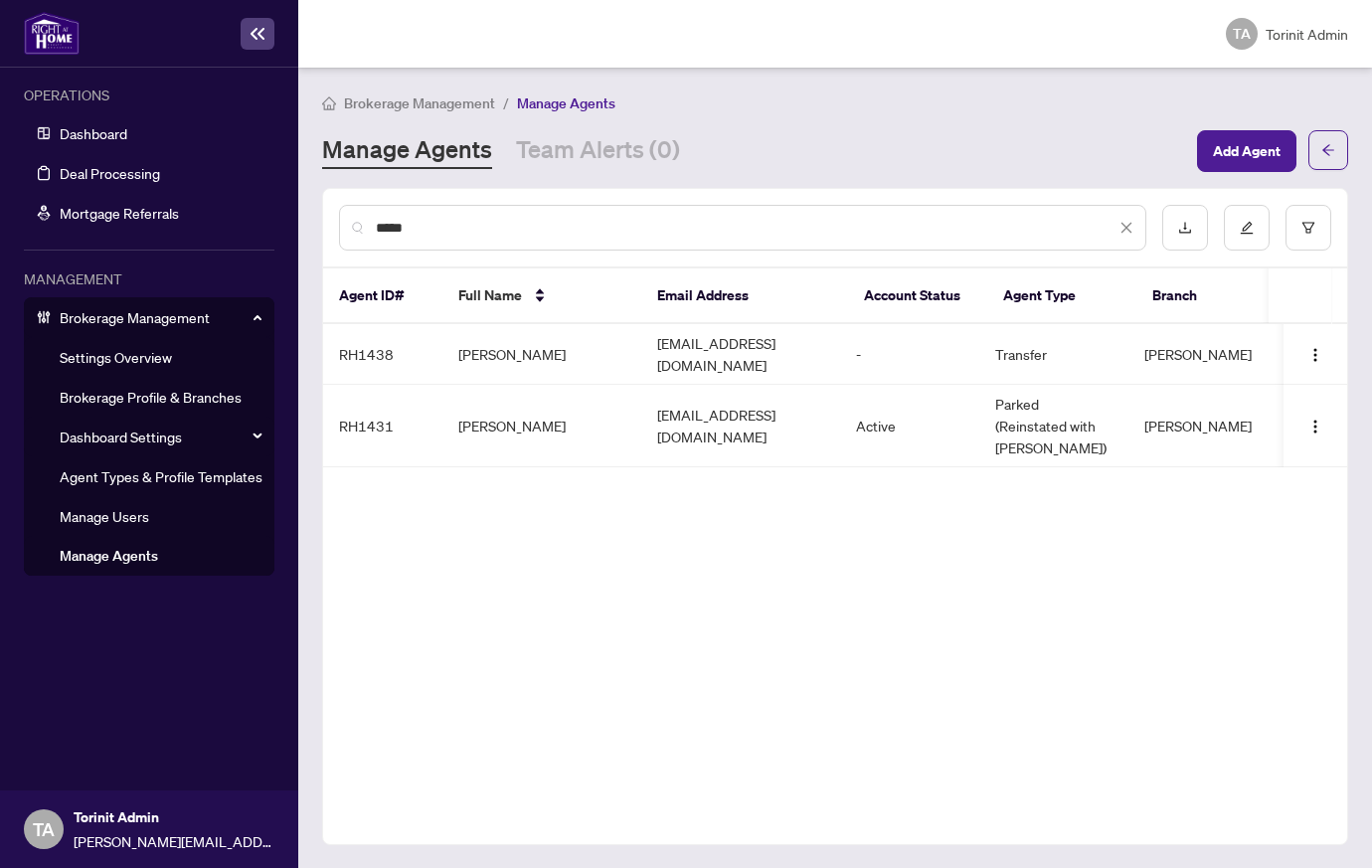 click on "Brokerage Management / Manage Agents Manage Agents Team Alerts   (0) Add Agent ***** Agent ID# Full Name Email Address Account Status Agent Type Branch Profile Tags Brokerwolf ID                   RH1438 [PERSON_NAME] [EMAIL_ADDRESS][DOMAIN_NAME] - Transfer [PERSON_NAME] Transfer 9005 RH1431 [PERSON_NAME] [PERSON_NAME][EMAIL_ADDRESS][DOMAIN_NAME] Active Parked (Reinstated with [PERSON_NAME]) [PERSON_NAME] 2 Profile Tags 9465" at bounding box center (835, 467) 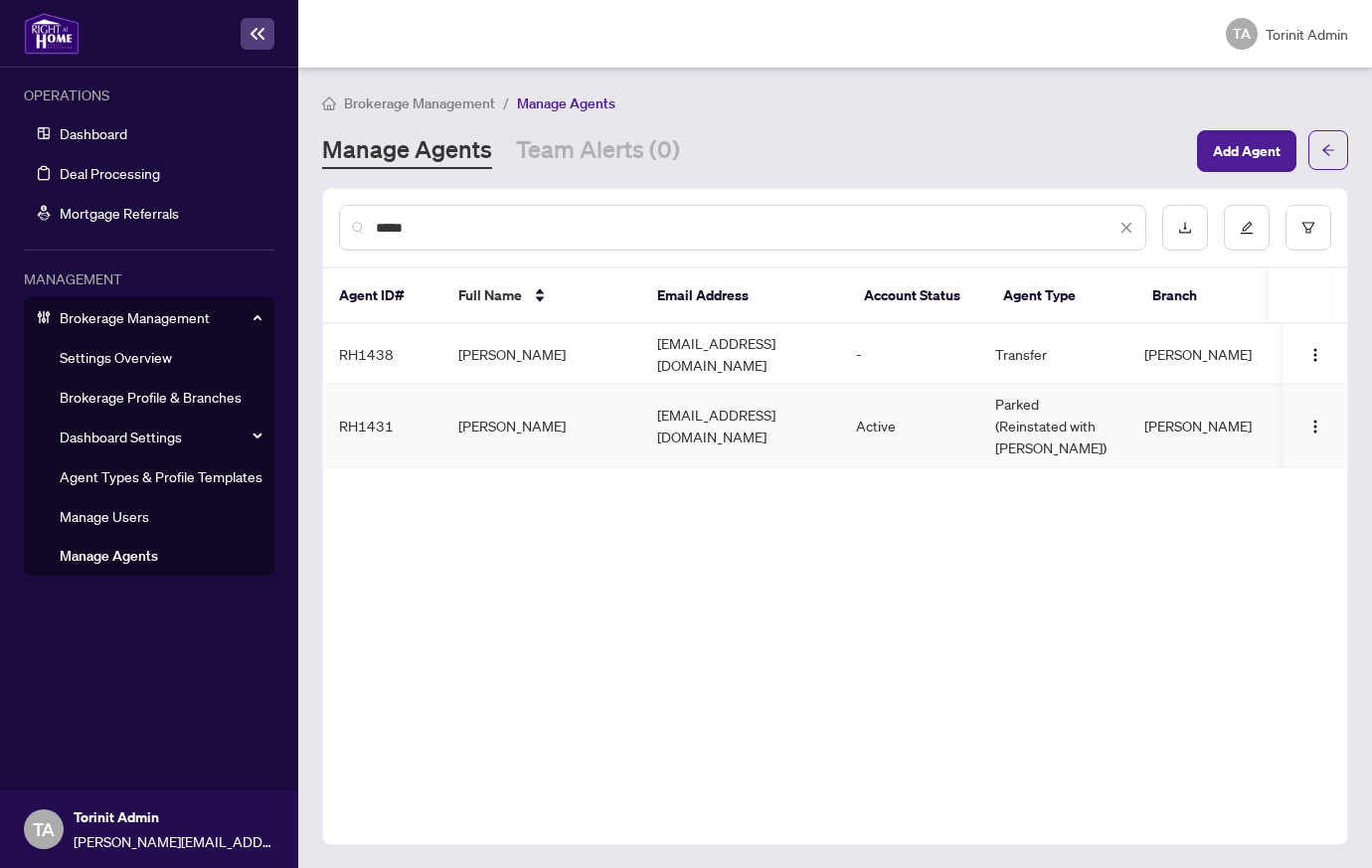 click on "[PERSON_NAME]" at bounding box center (542, 426) 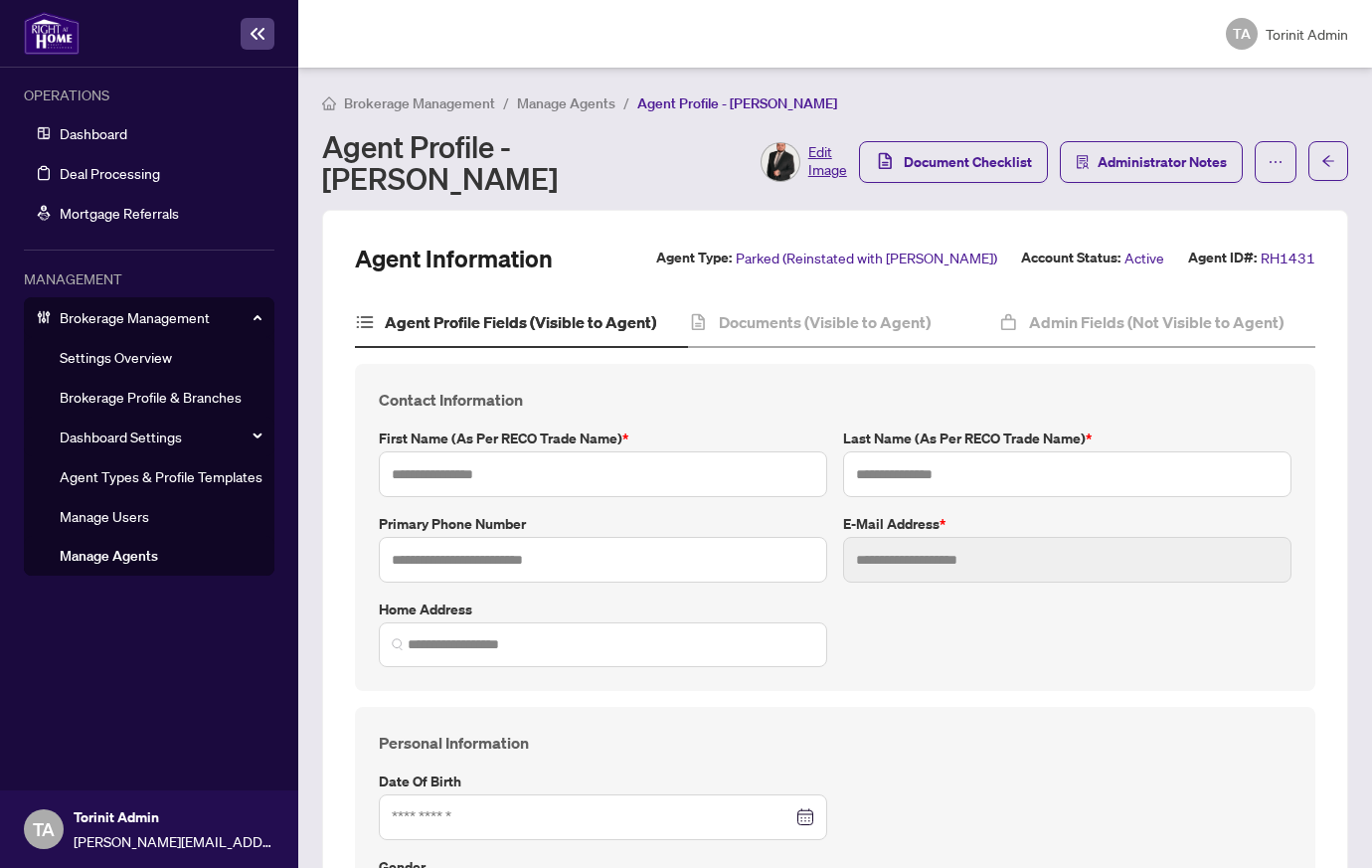 type on "*****" 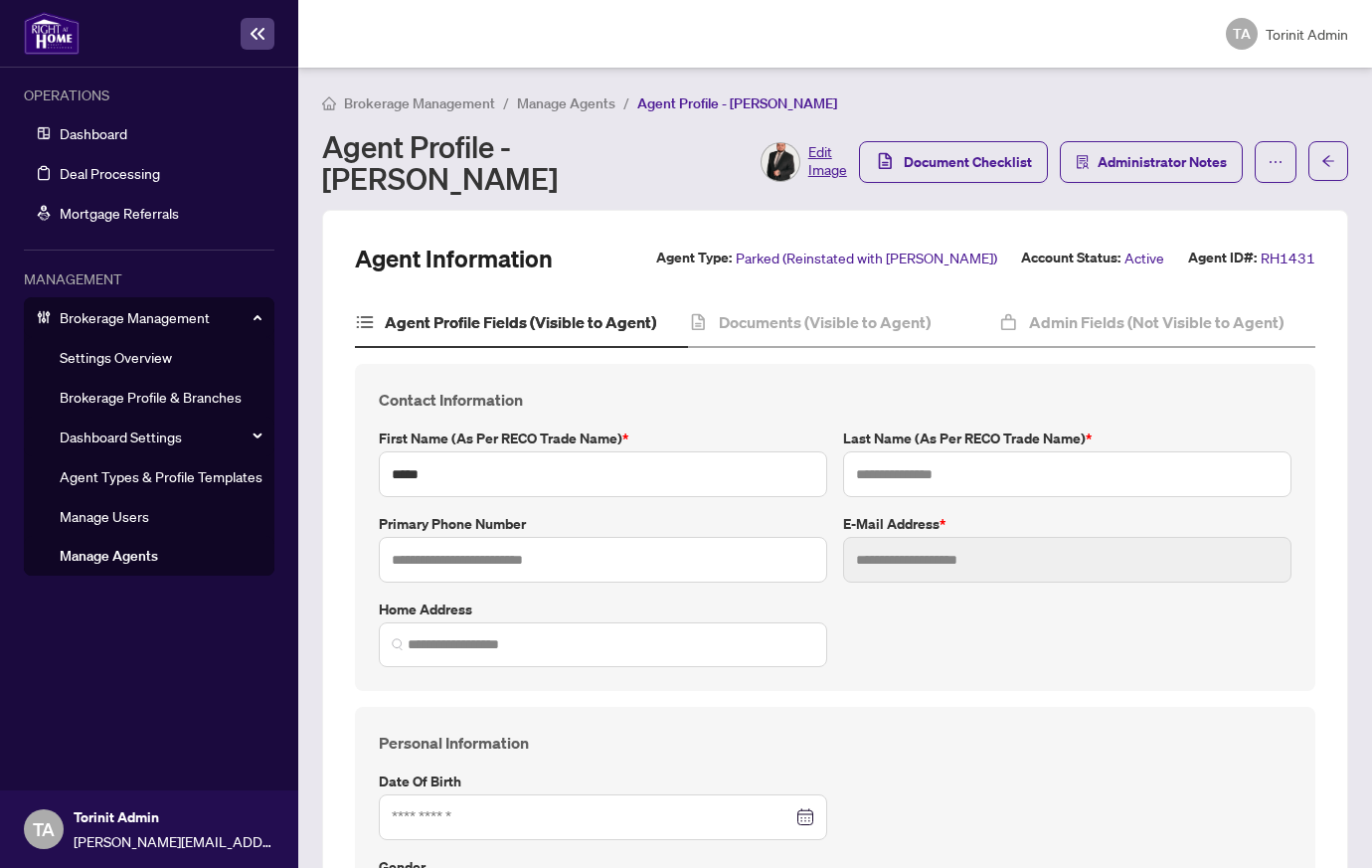 type on "*****" 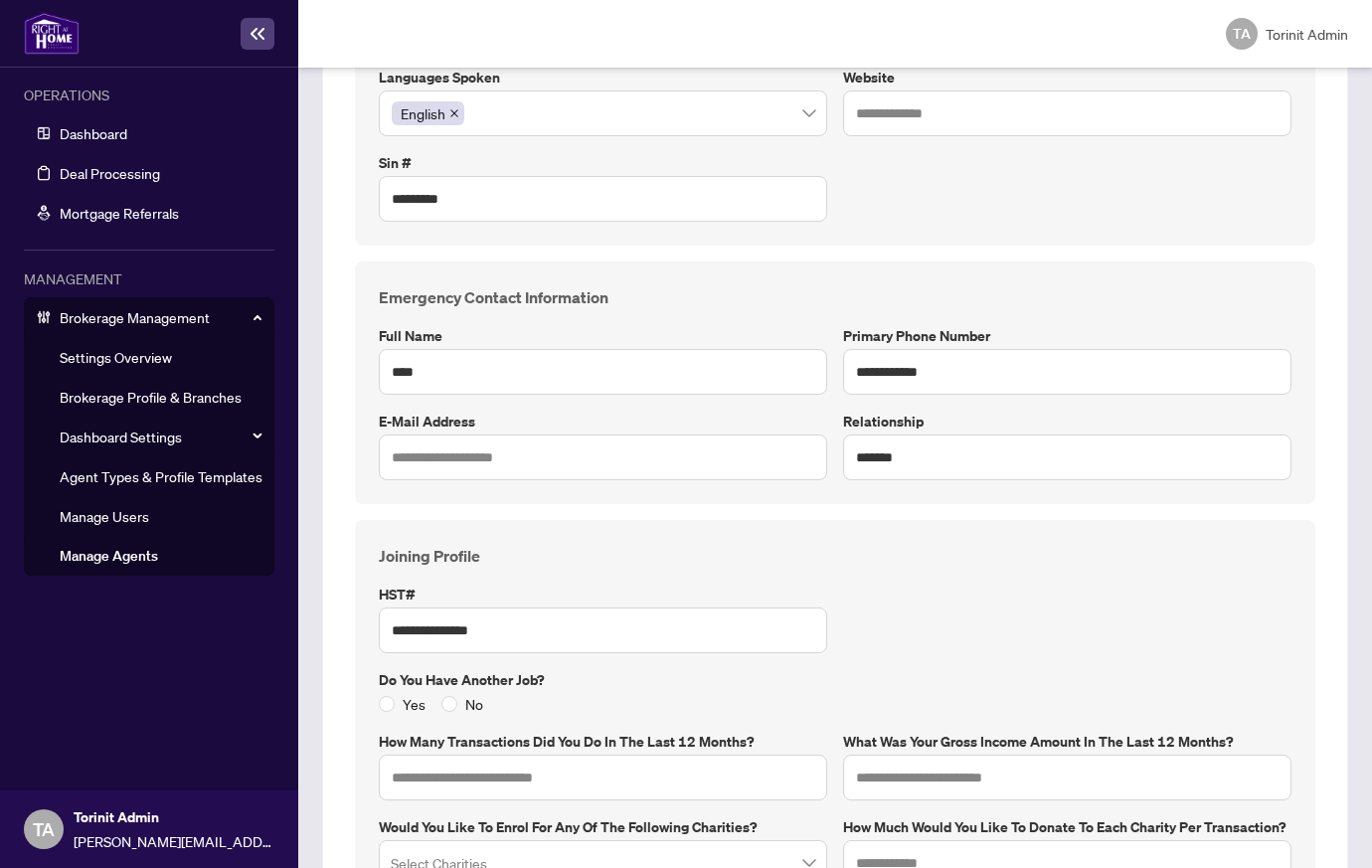 scroll, scrollTop: 0, scrollLeft: 0, axis: both 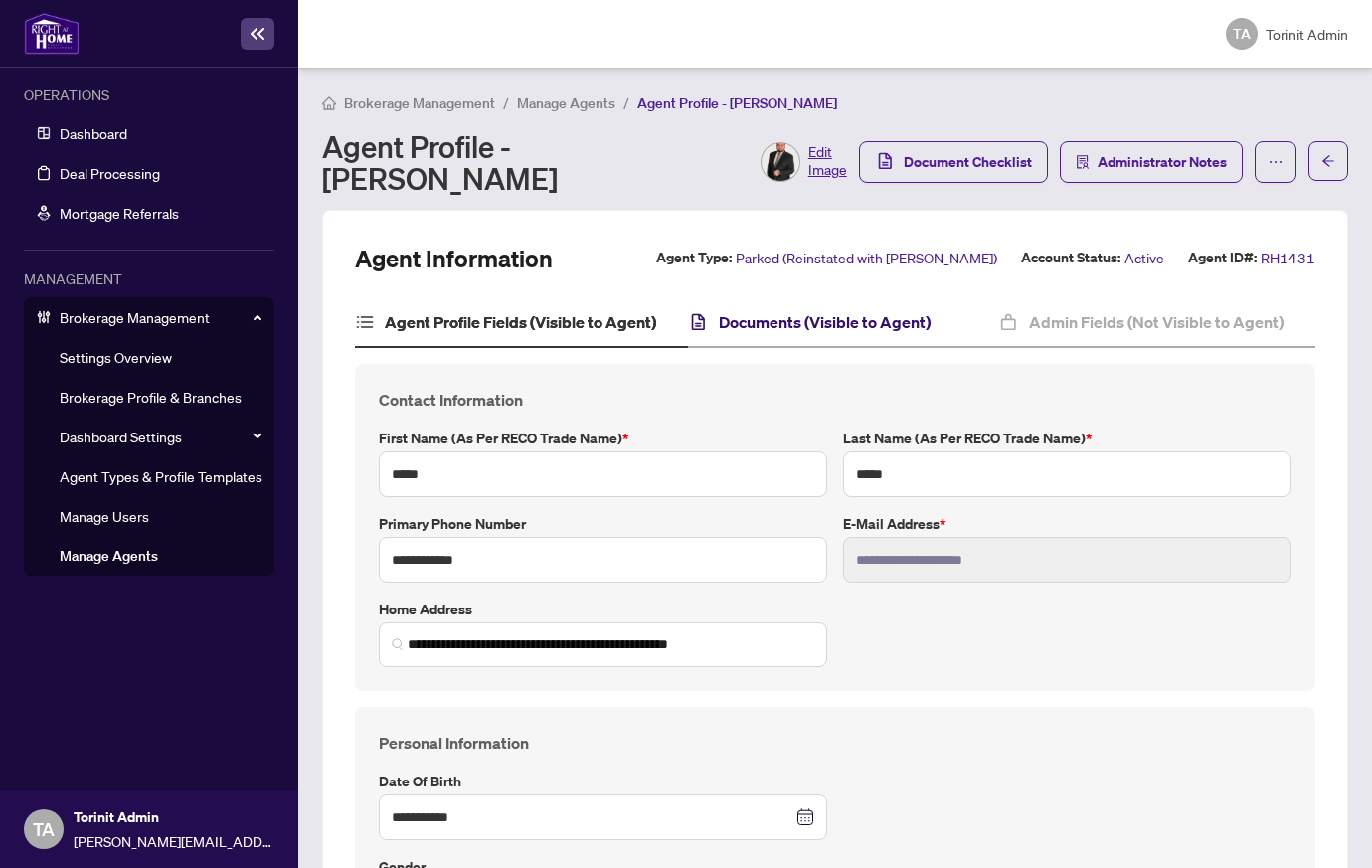 click on "Documents (Visible to Agent)" at bounding box center [824, 322] 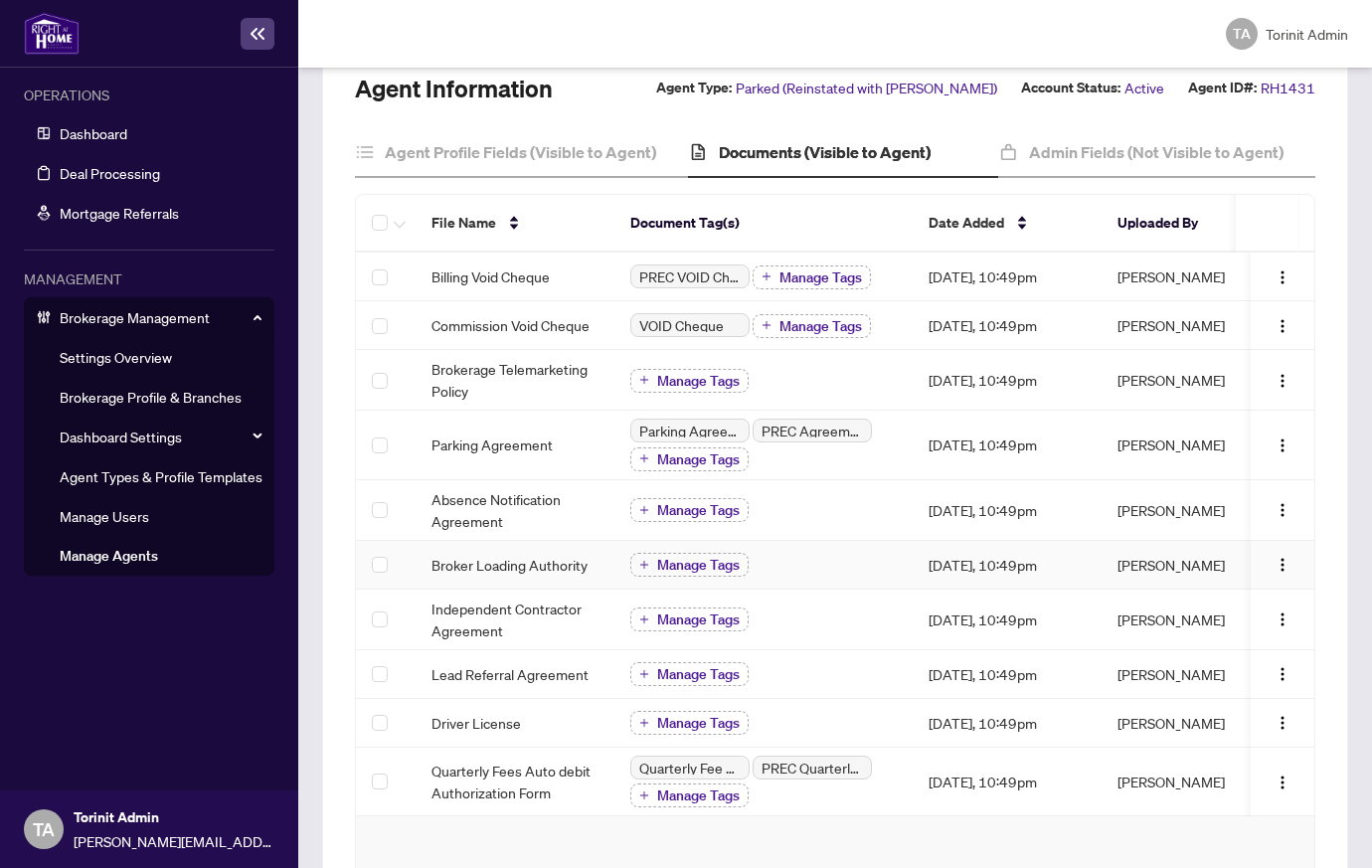 scroll, scrollTop: 0, scrollLeft: 0, axis: both 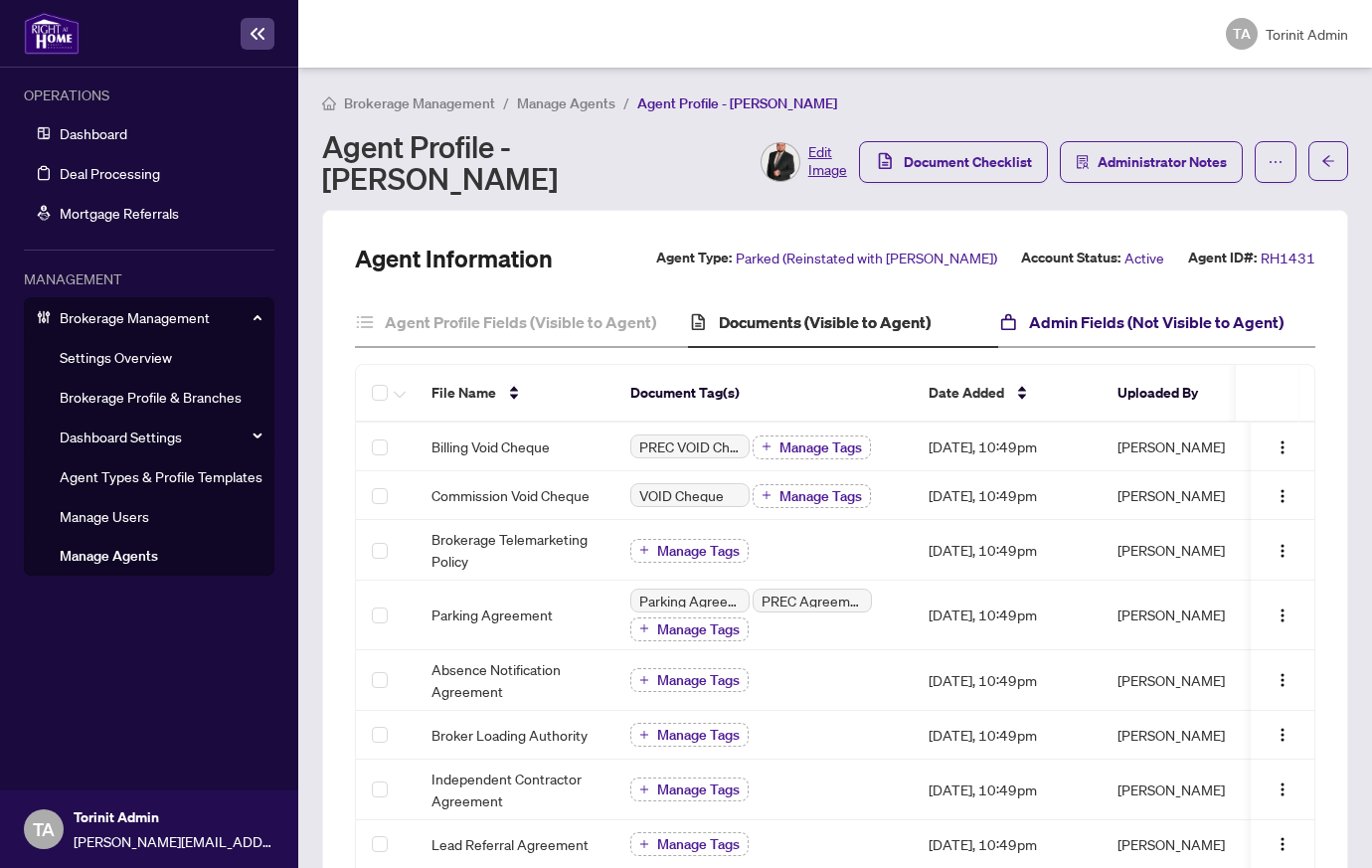 click on "Admin Fields (Not Visible to Agent)" at bounding box center (1156, 322) 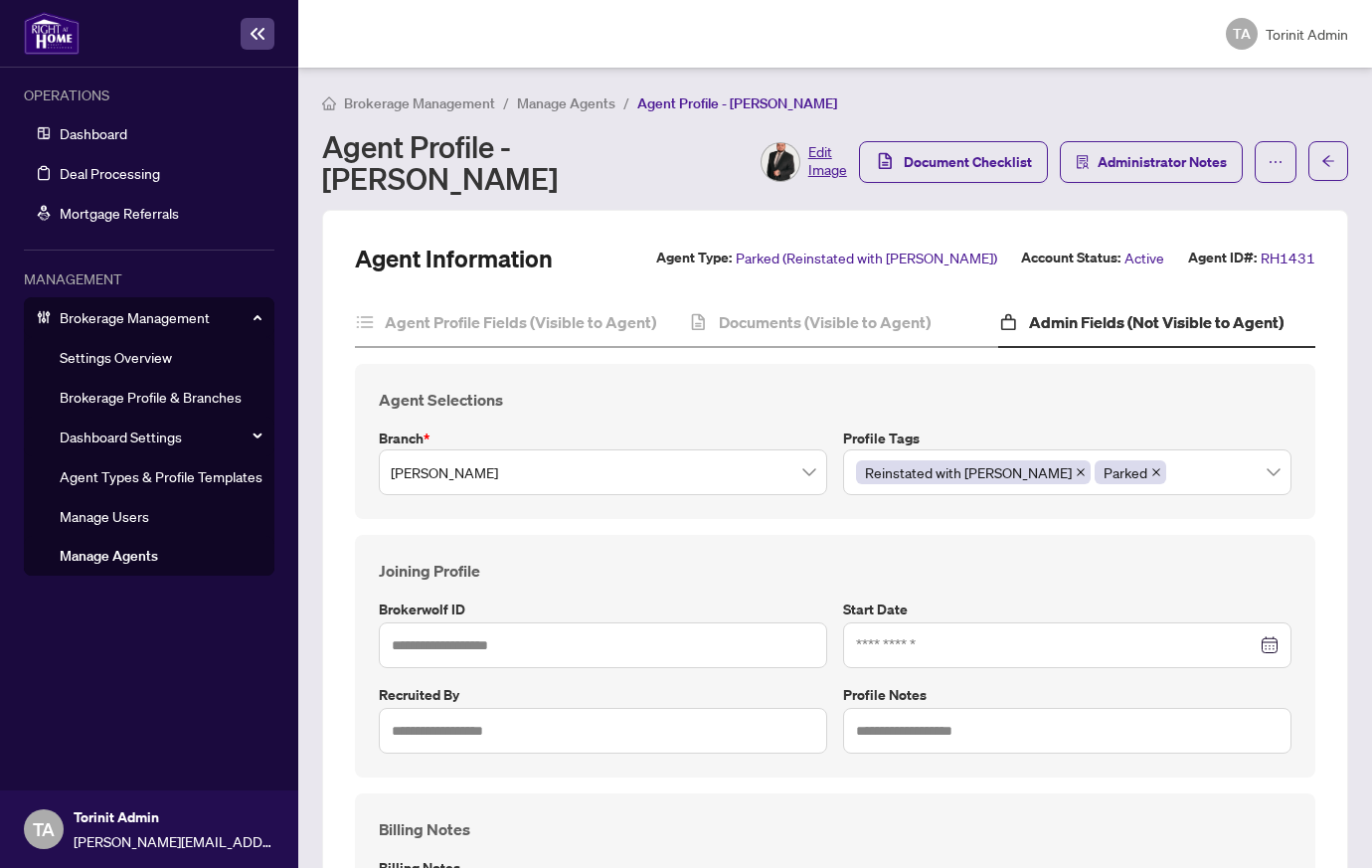type on "****" 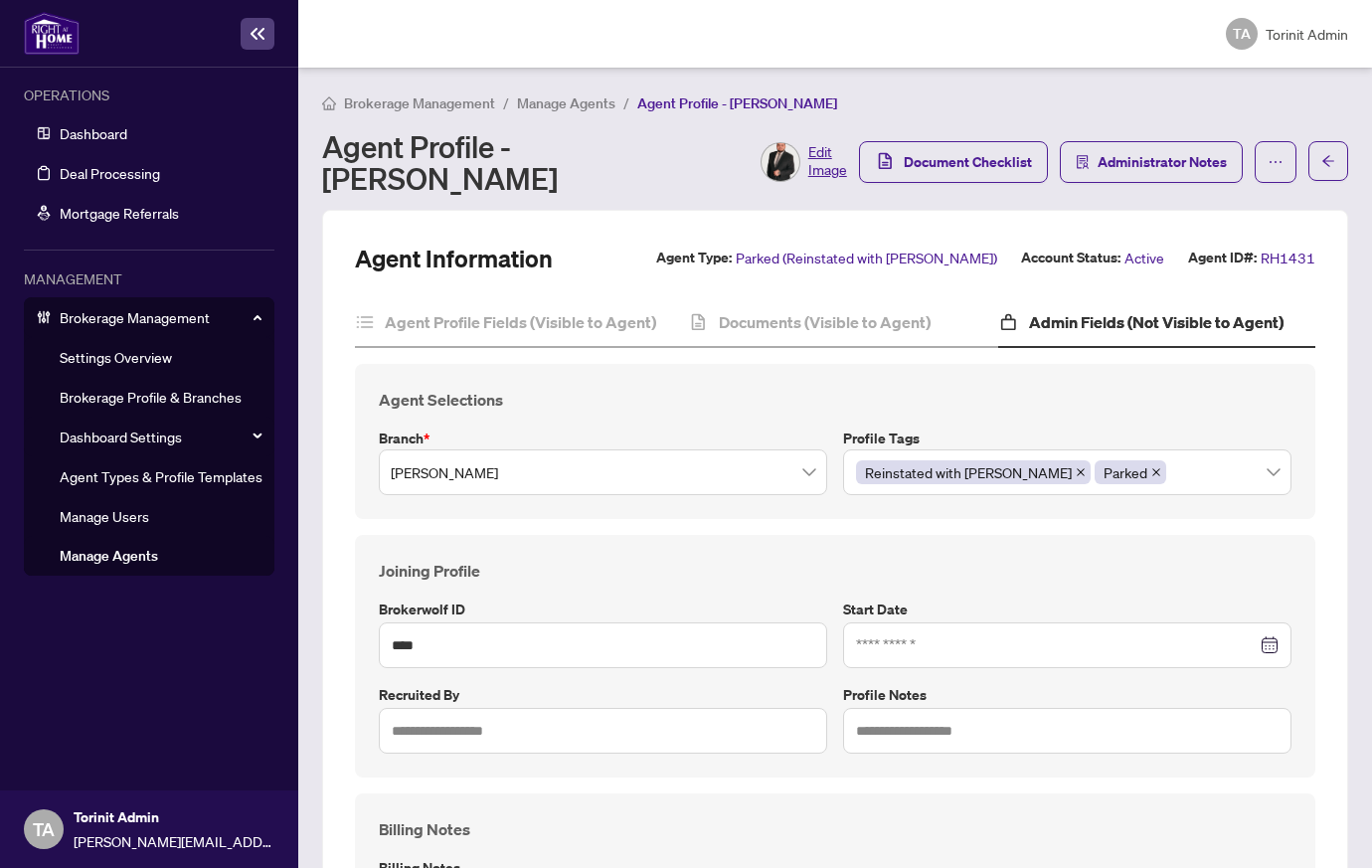 type on "**********" 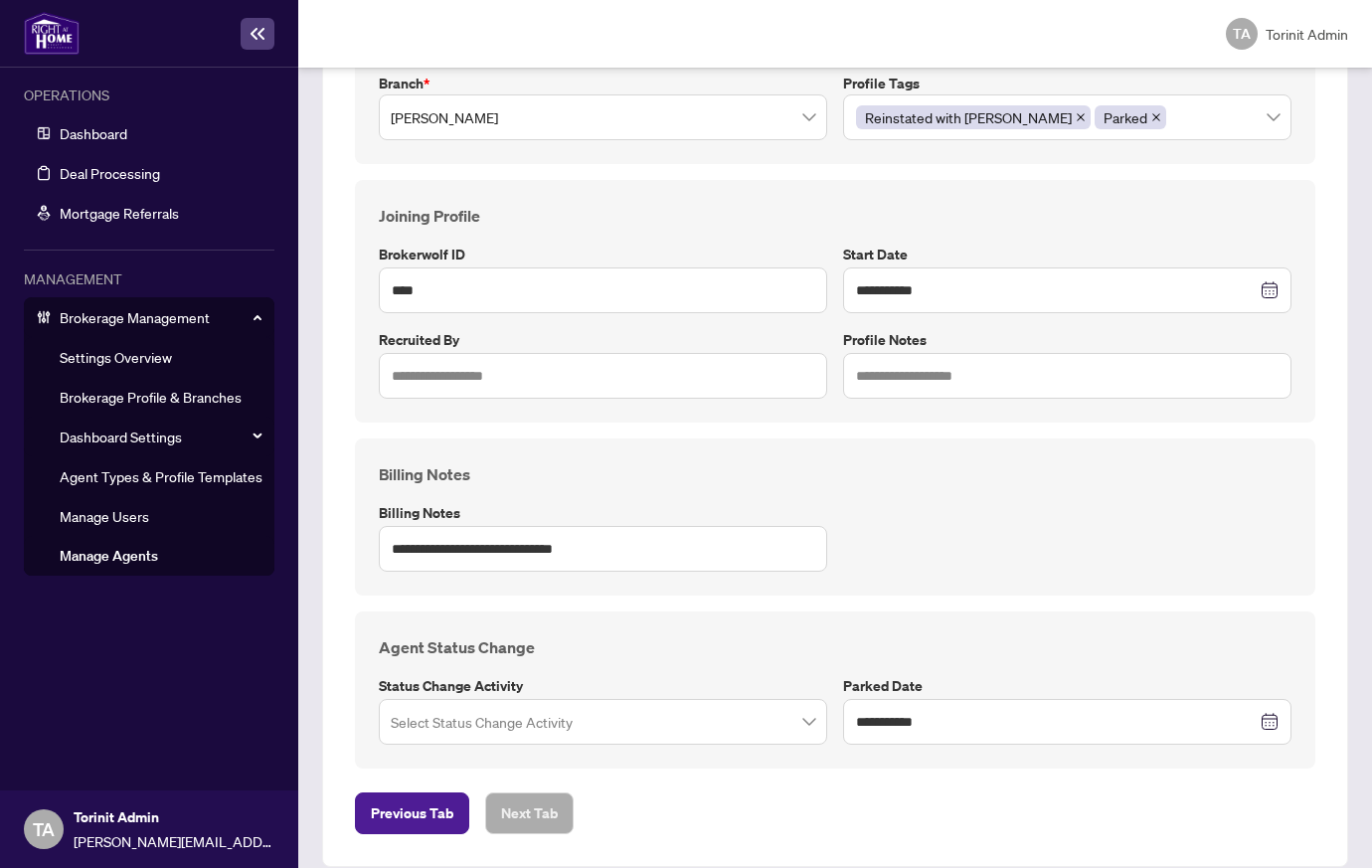 scroll, scrollTop: 0, scrollLeft: 0, axis: both 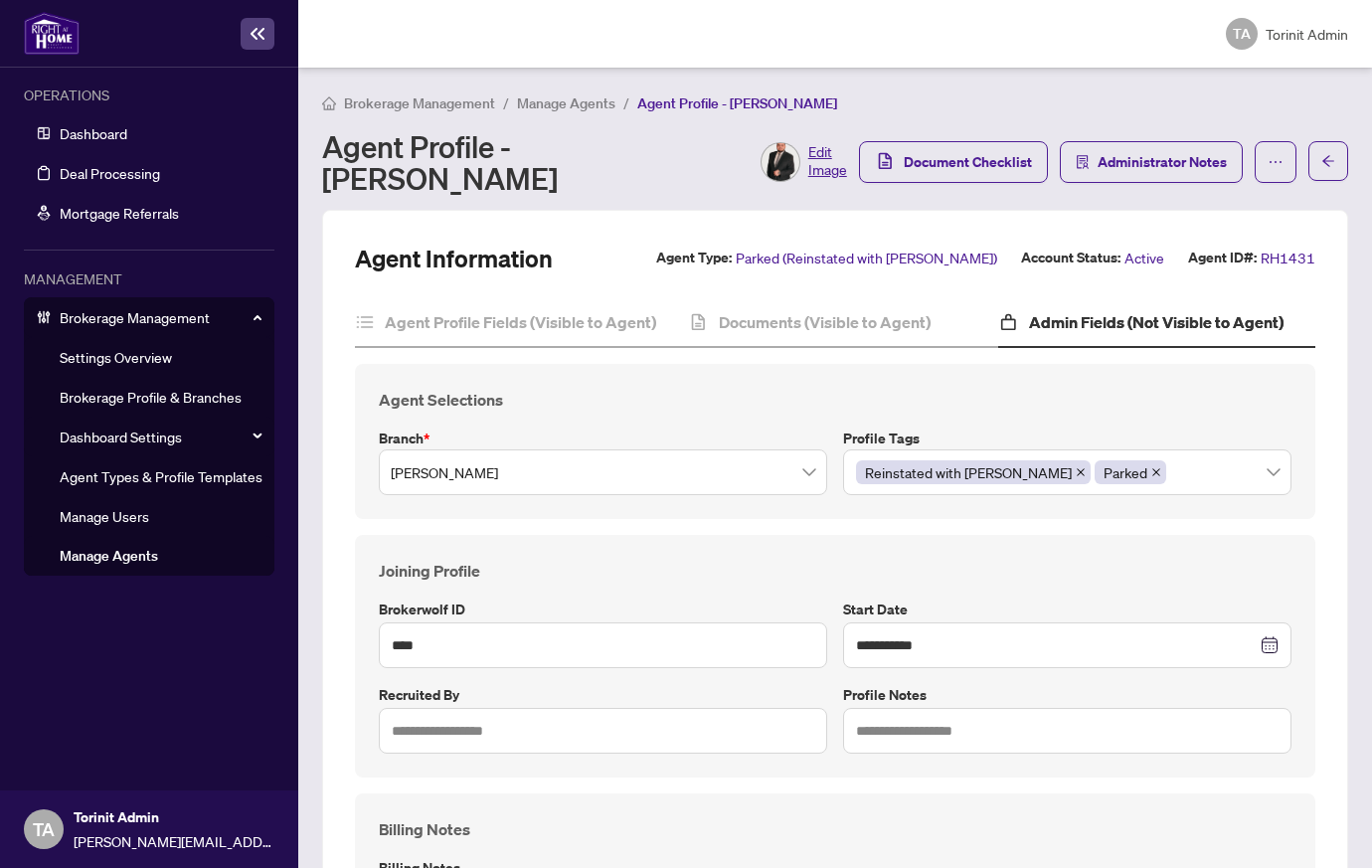 click on "TA Torinit Admin" at bounding box center [835, 34] 